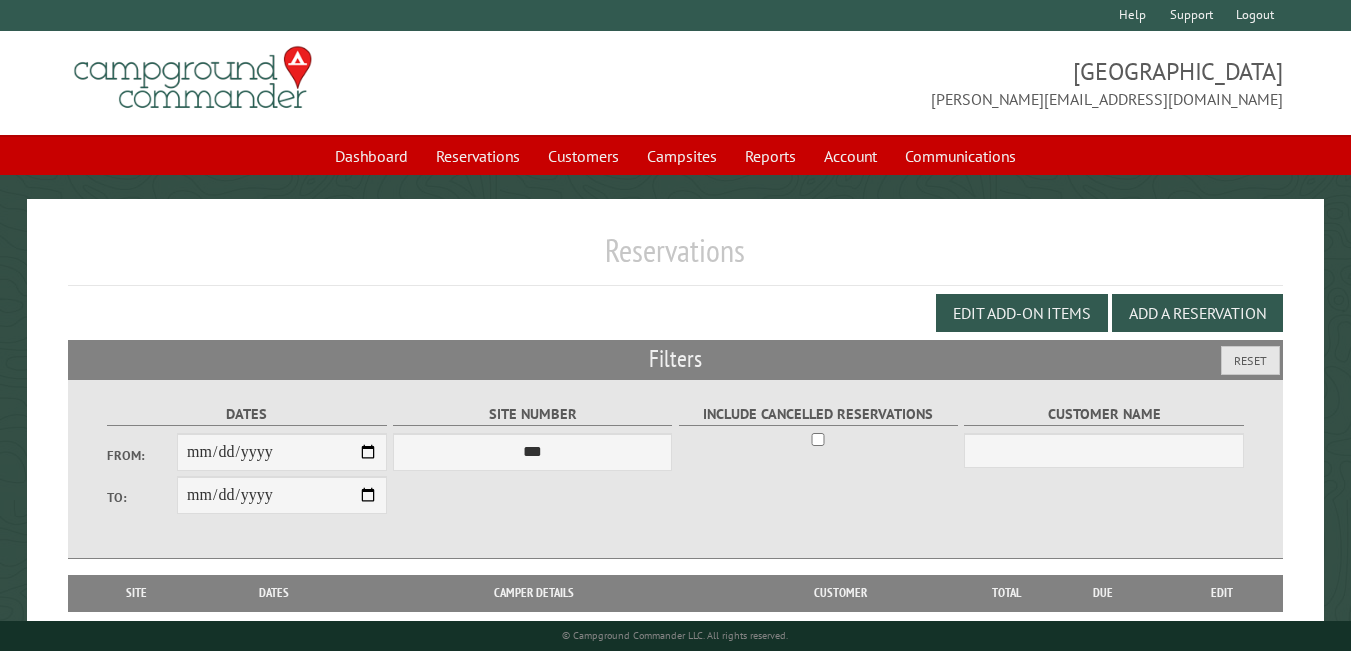 scroll, scrollTop: 59, scrollLeft: 0, axis: vertical 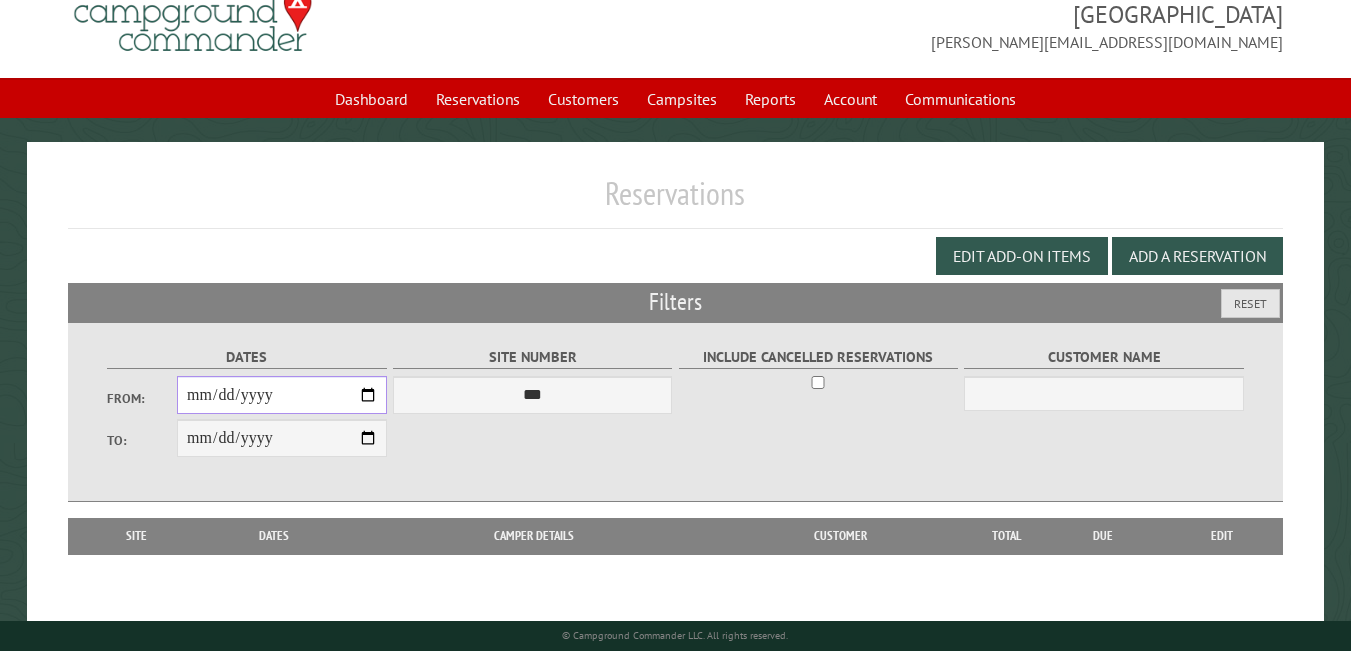 click on "**********" at bounding box center [282, 395] 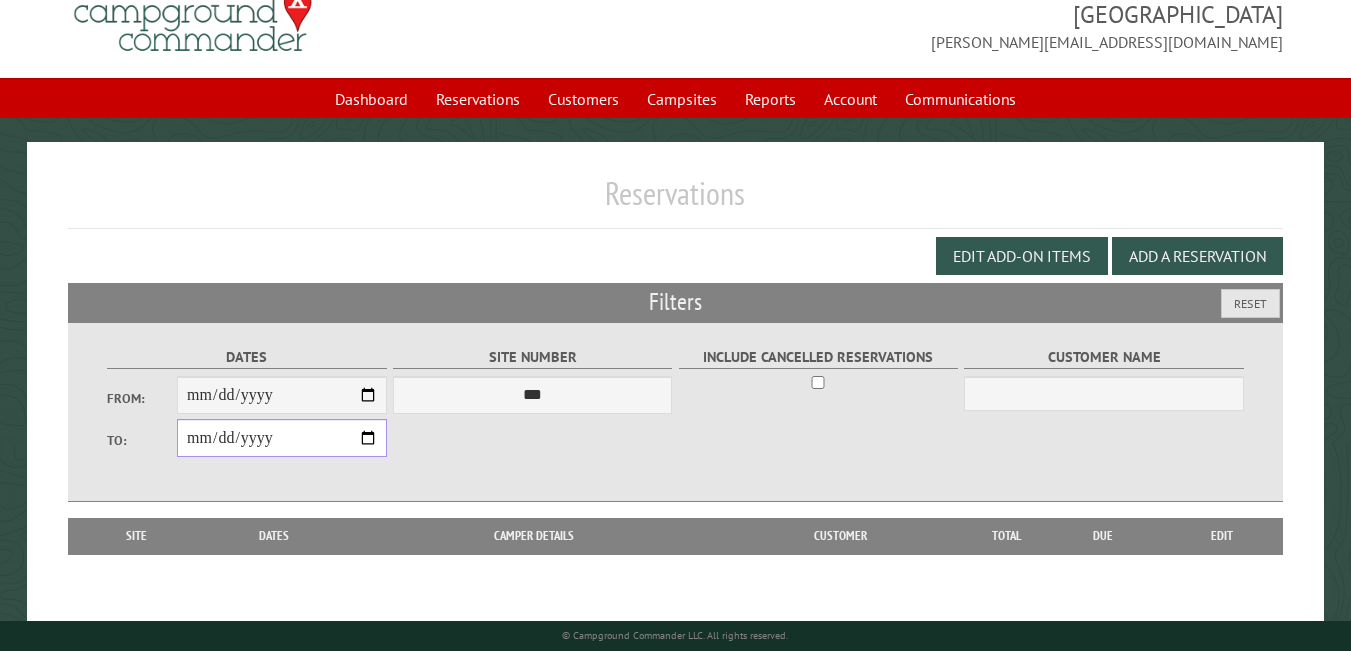 click on "**********" at bounding box center [282, 438] 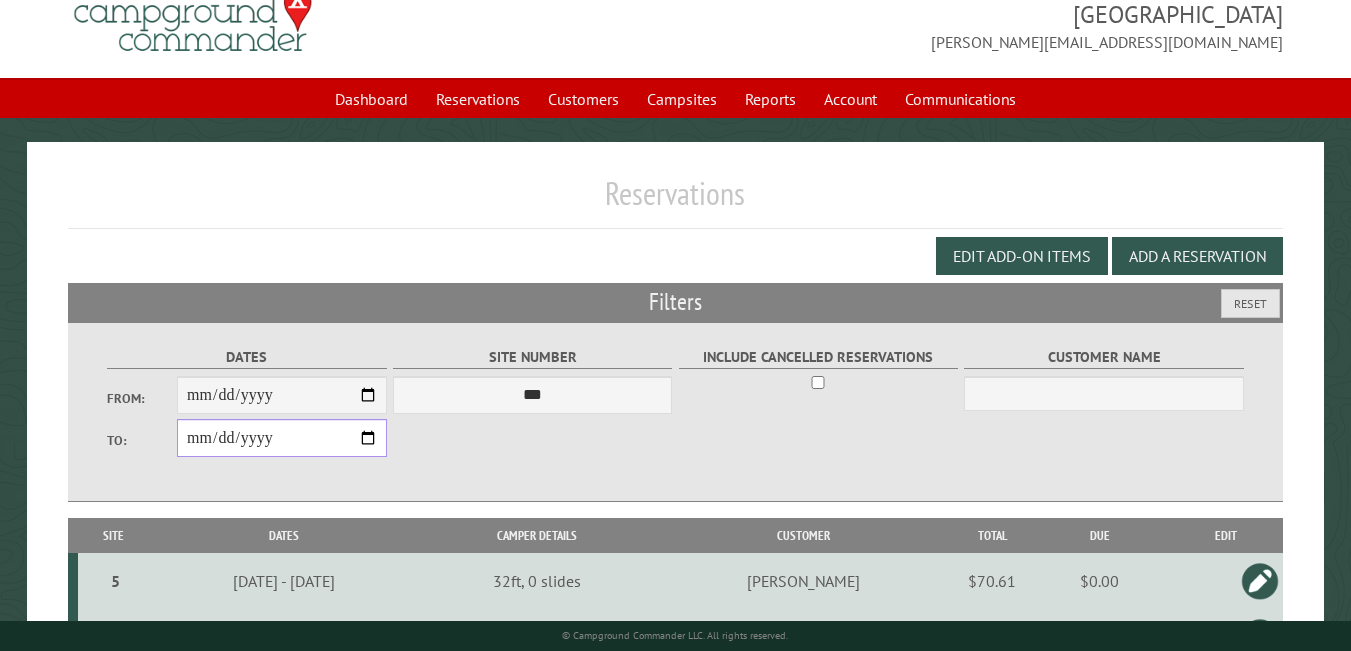 type on "**********" 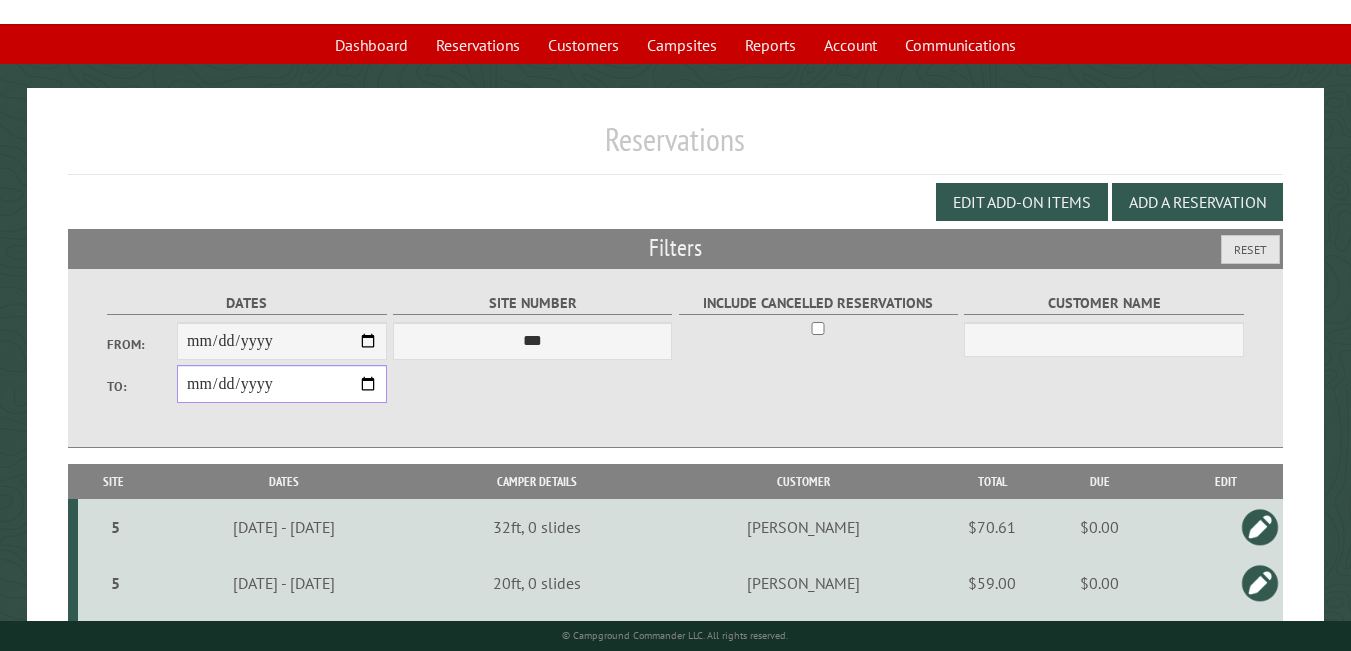 scroll, scrollTop: 98, scrollLeft: 0, axis: vertical 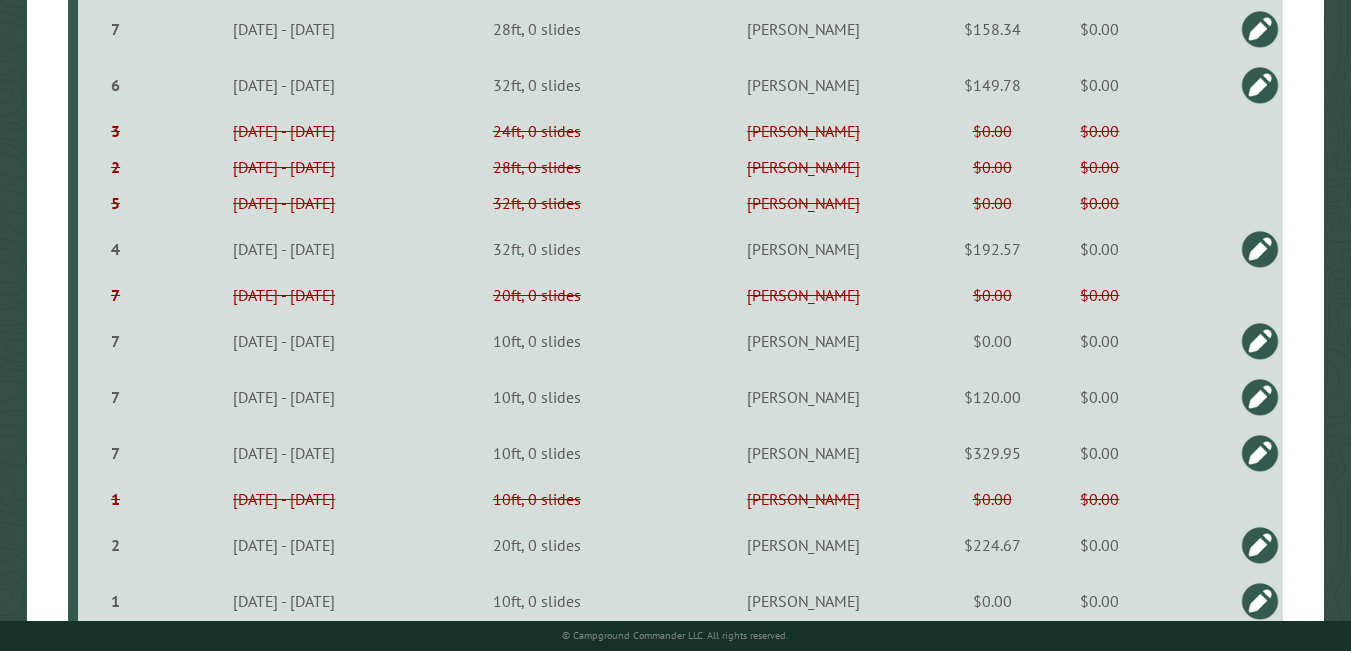 click on "7" at bounding box center (116, 295) 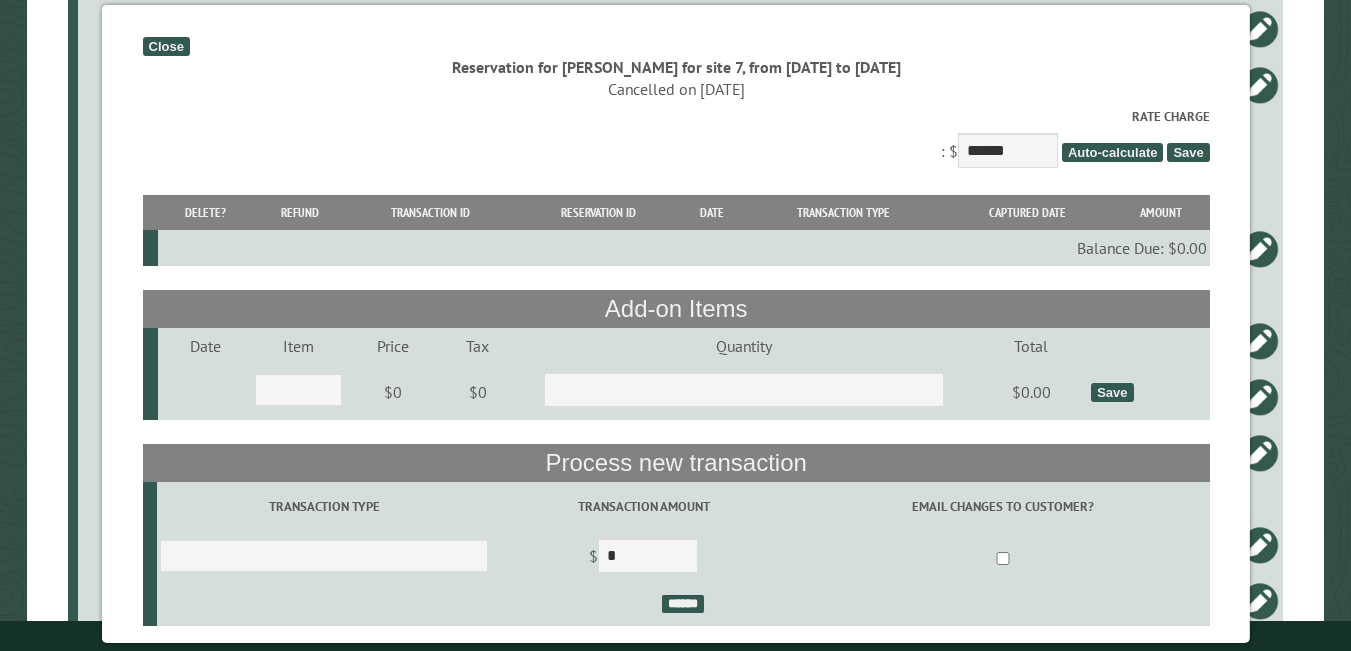 select on "*" 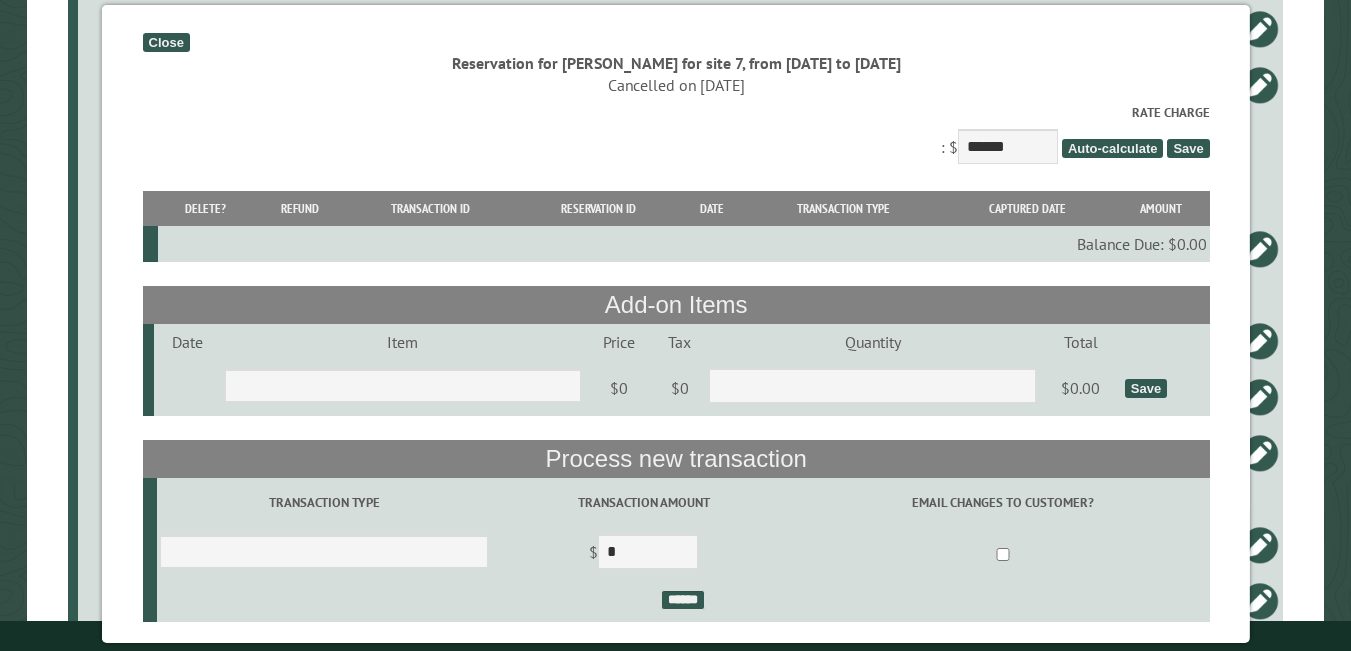 scroll, scrollTop: 0, scrollLeft: 0, axis: both 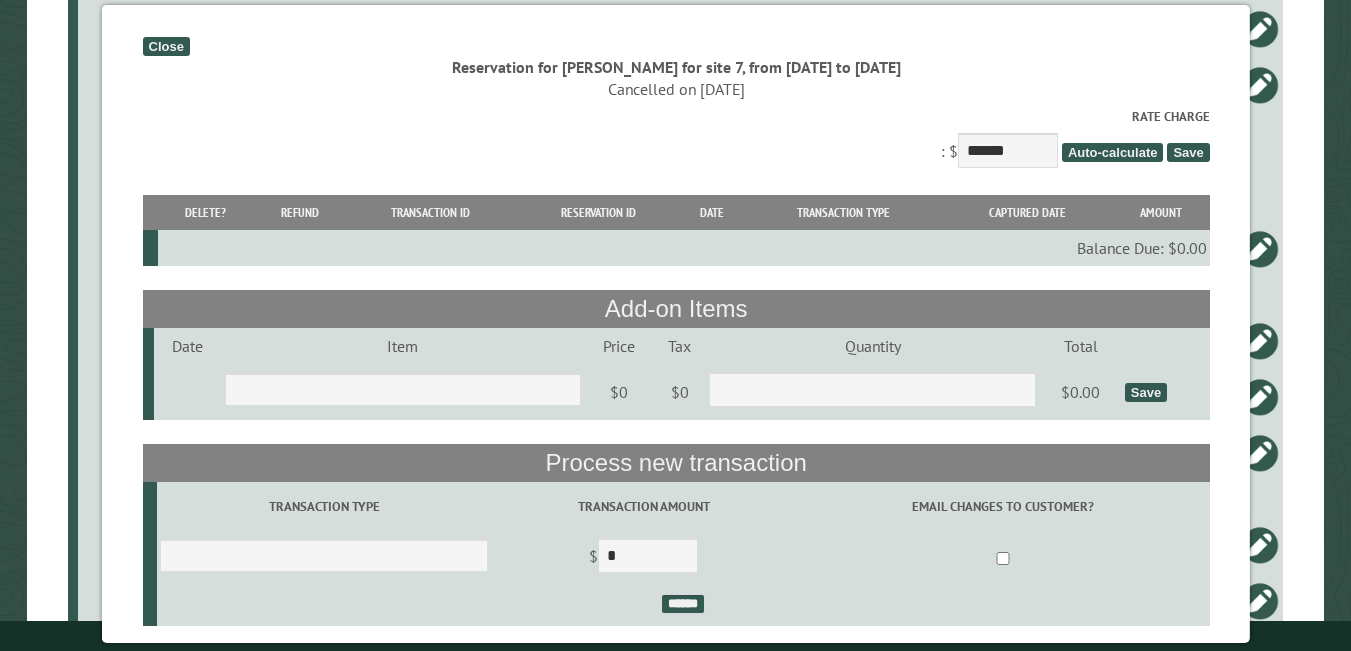 click on "Close" at bounding box center (165, 46) 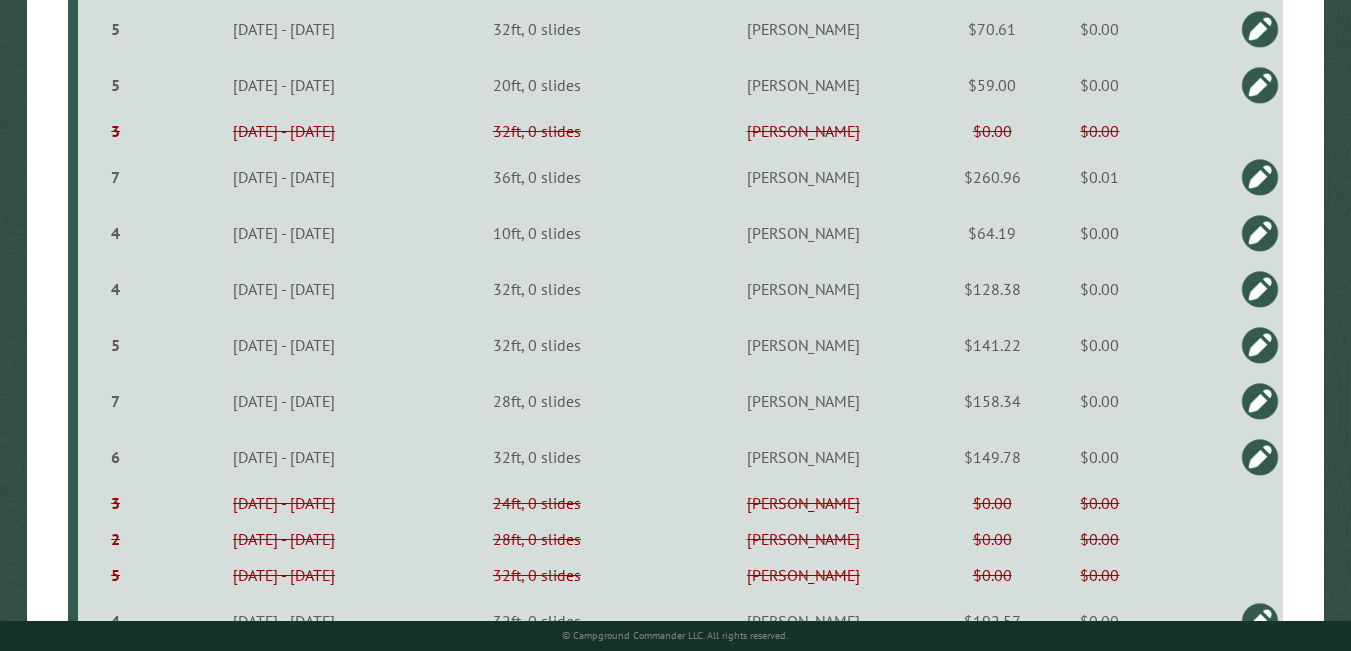 scroll, scrollTop: 573, scrollLeft: 0, axis: vertical 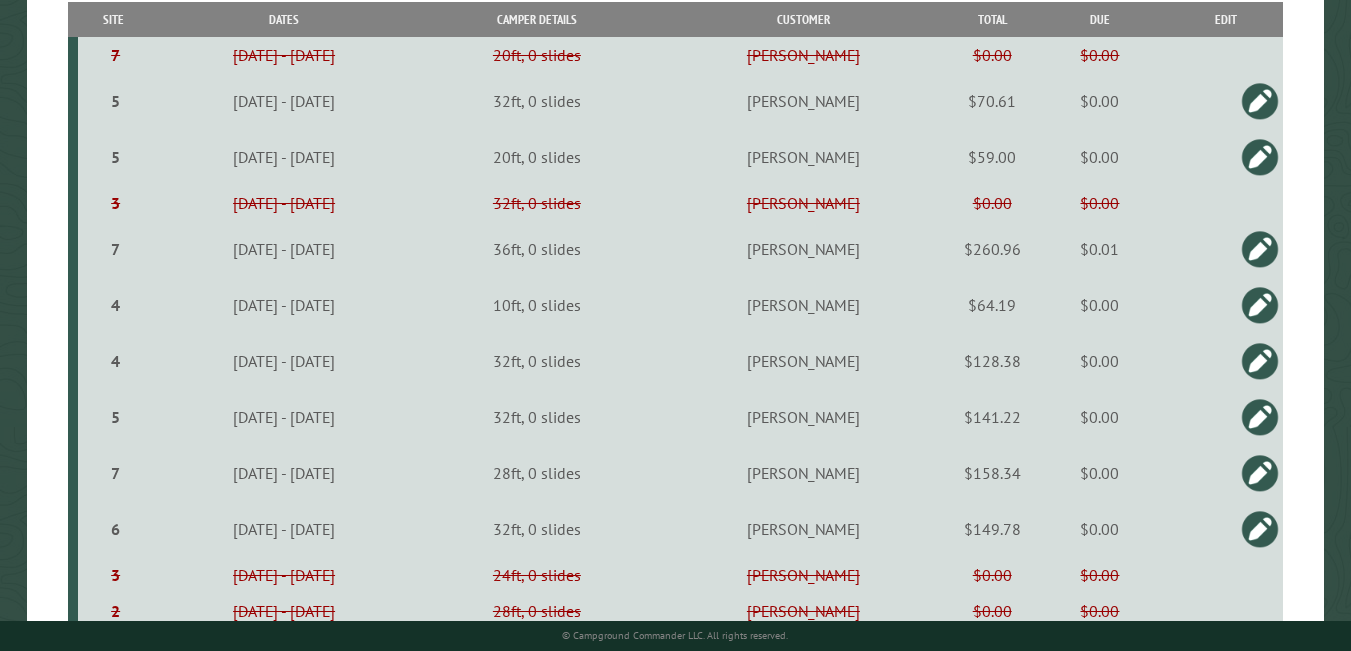 click on "3" at bounding box center (116, 203) 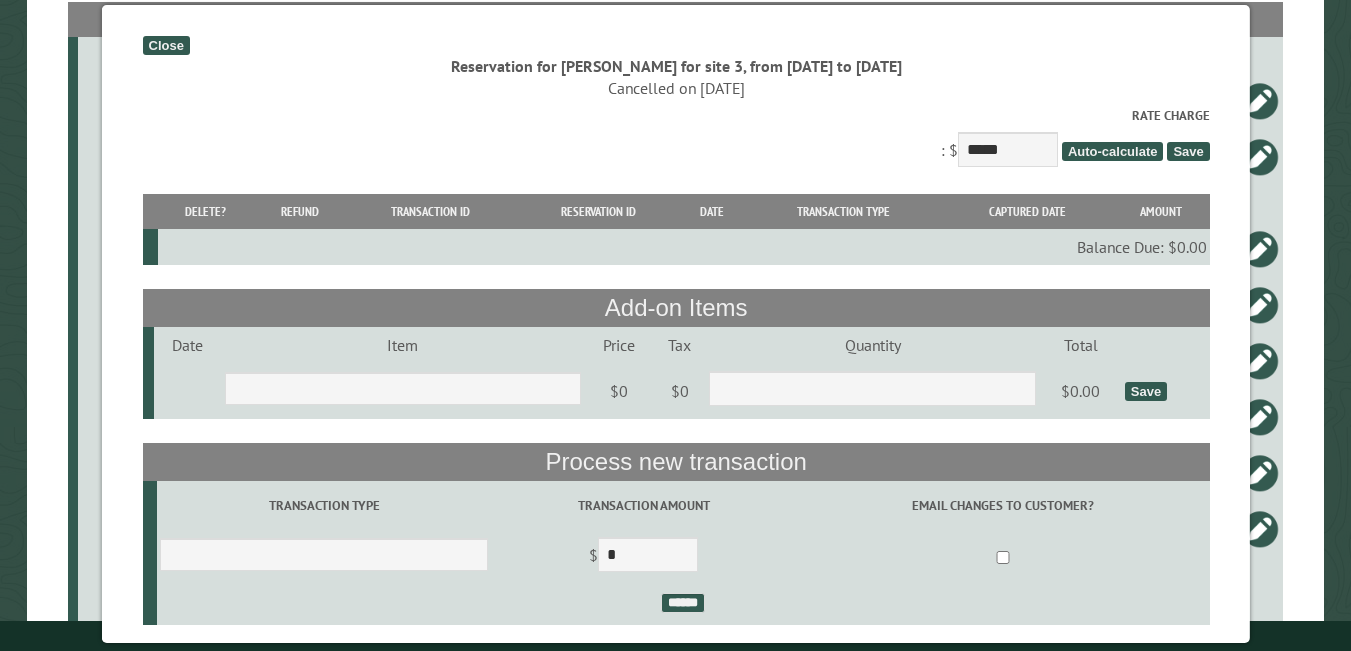 scroll, scrollTop: 0, scrollLeft: 0, axis: both 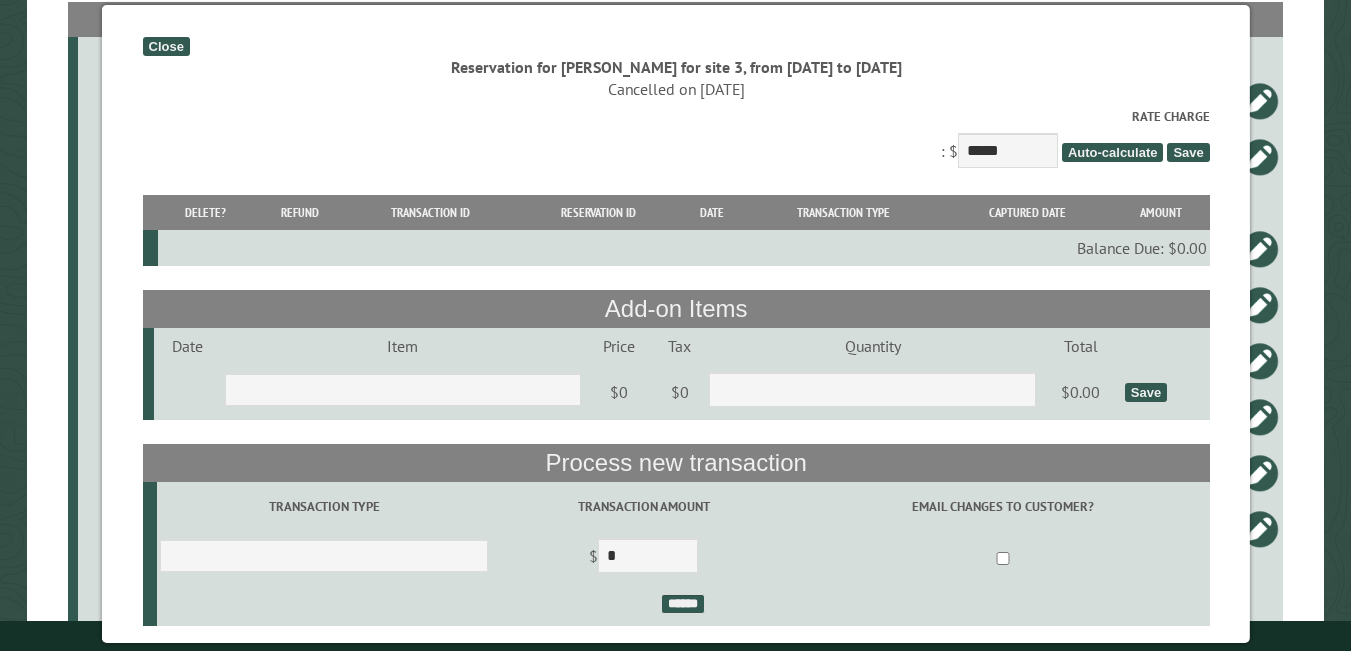 click on "Close" at bounding box center (165, 46) 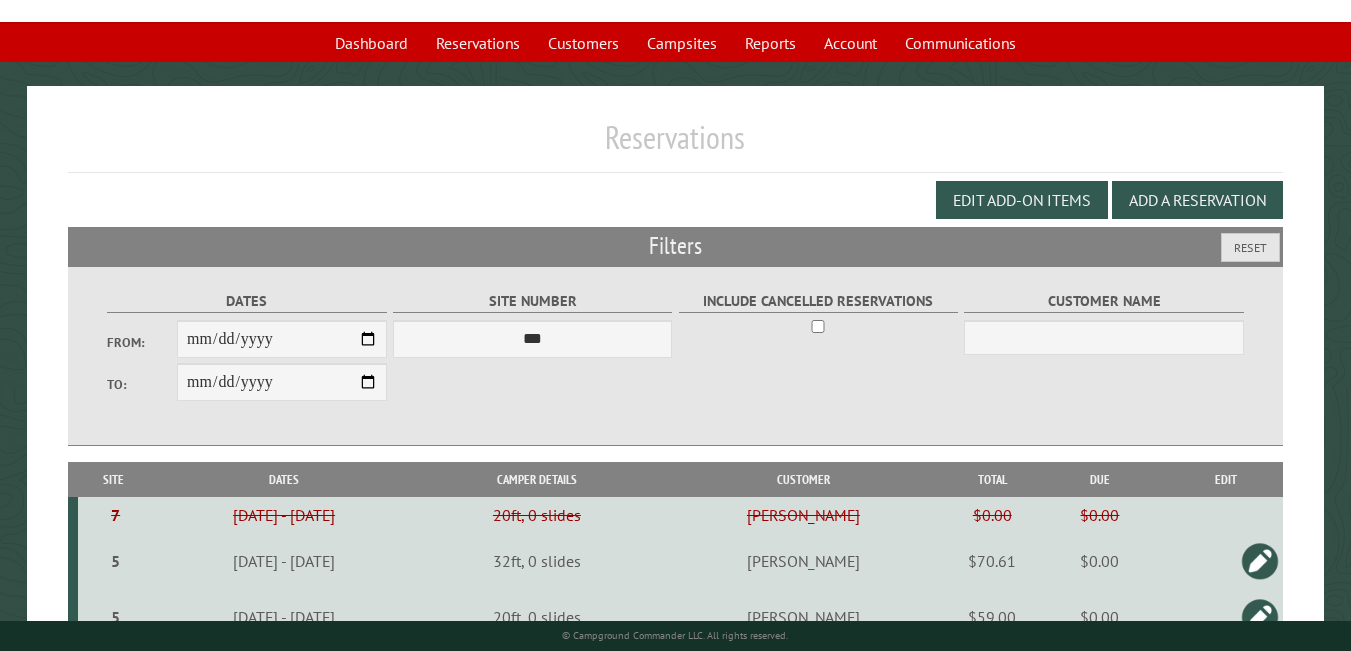 scroll, scrollTop: 0, scrollLeft: 0, axis: both 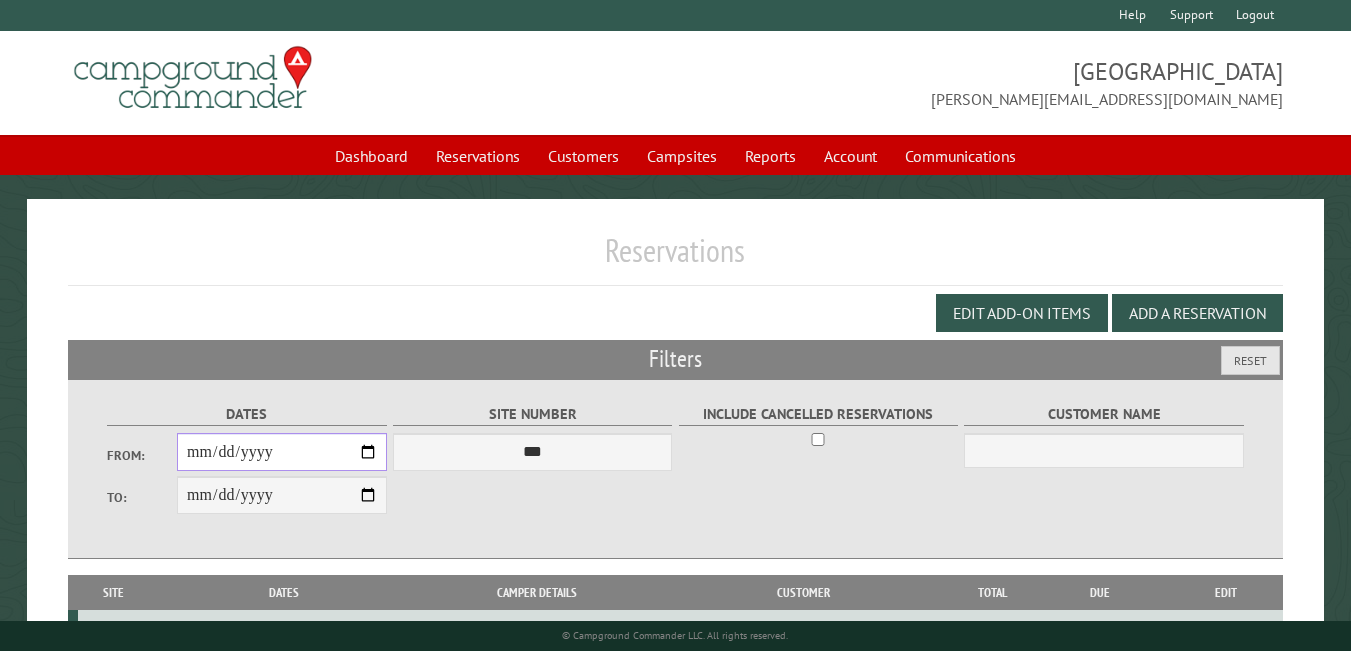 click on "**********" at bounding box center (282, 452) 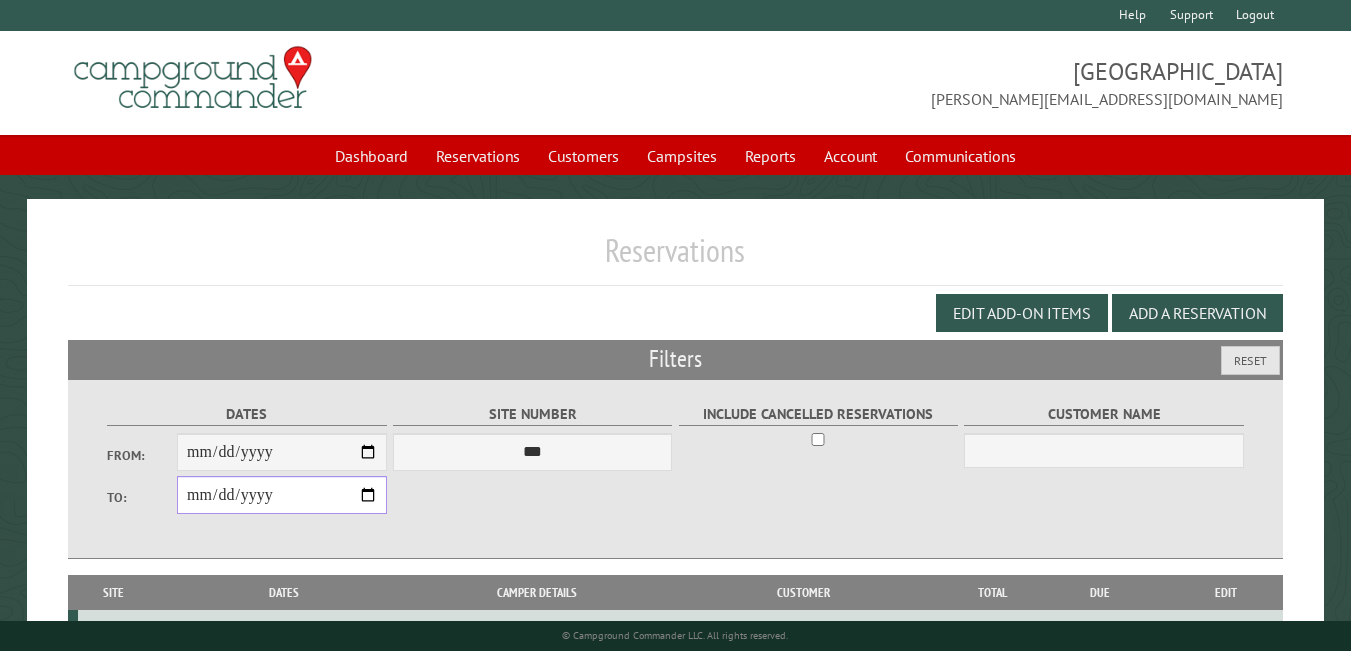 click on "**********" at bounding box center [282, 495] 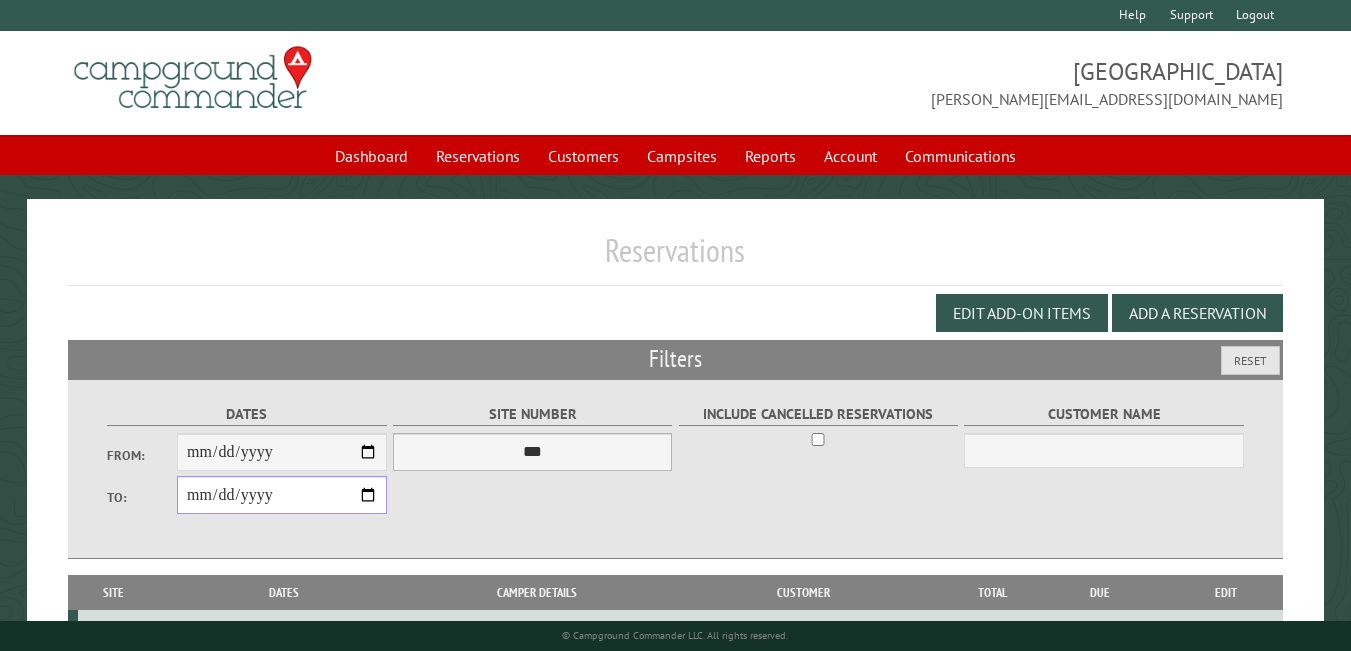 type on "**********" 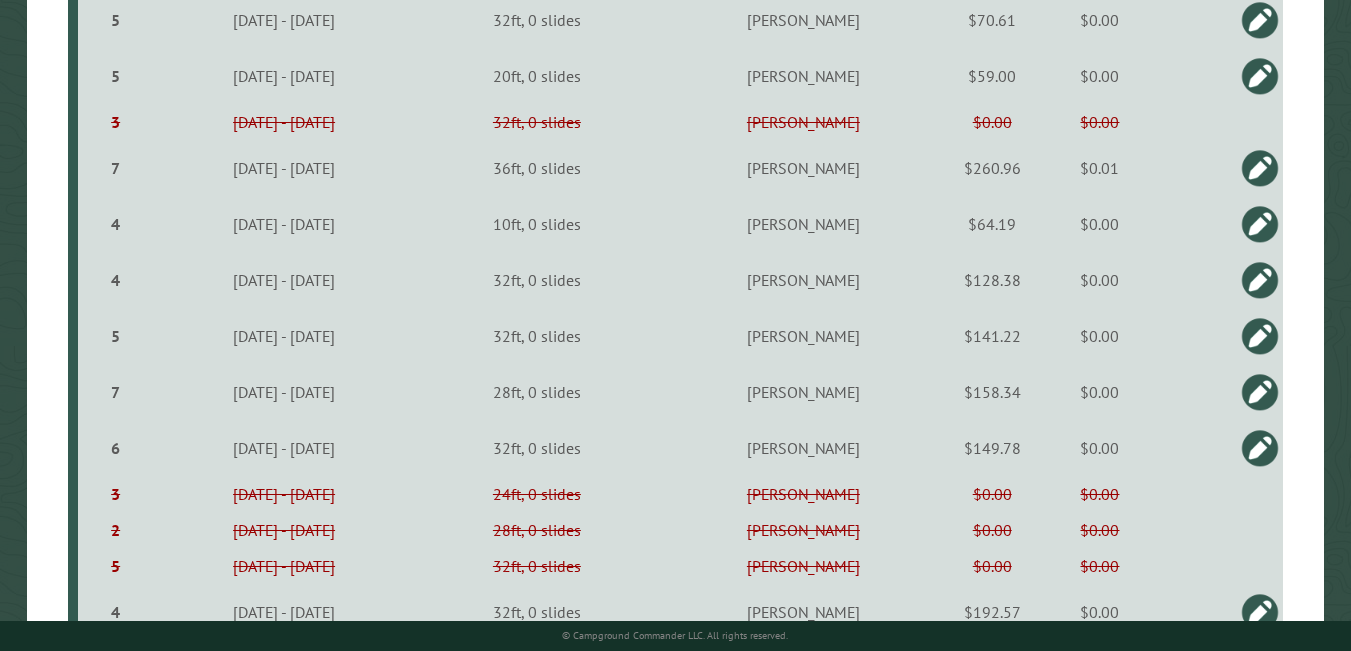 scroll, scrollTop: 0, scrollLeft: 0, axis: both 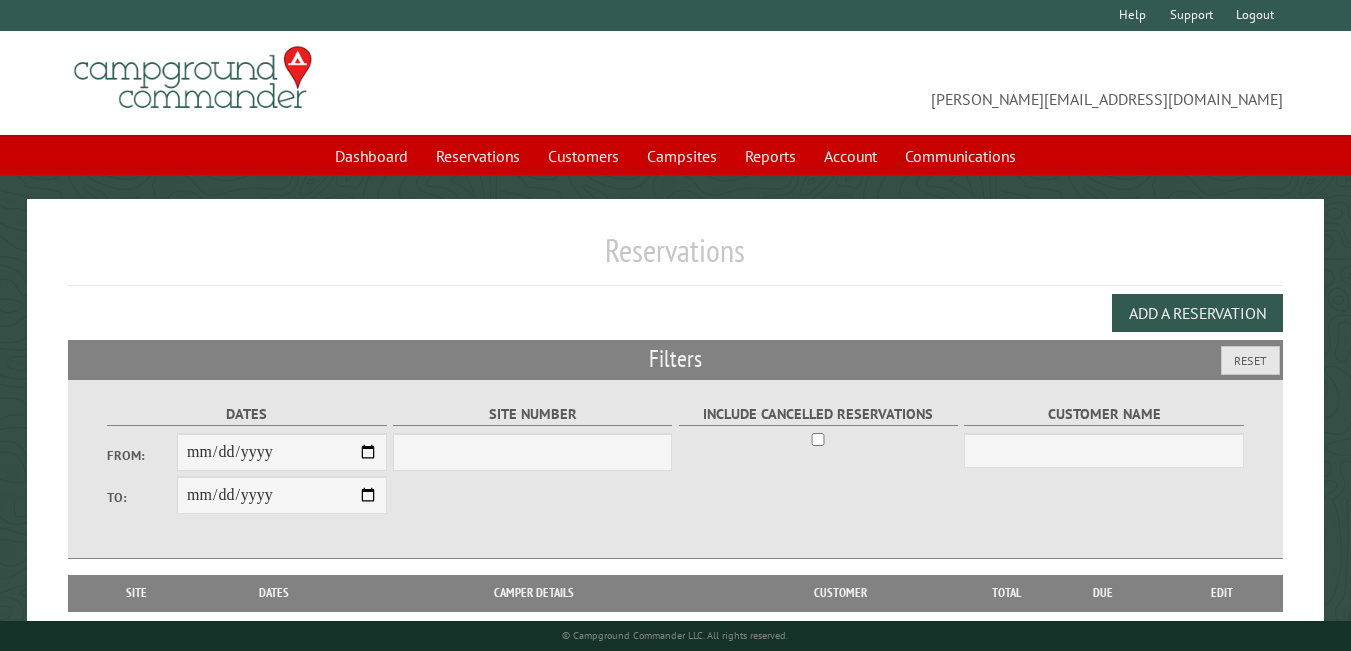 select on "***" 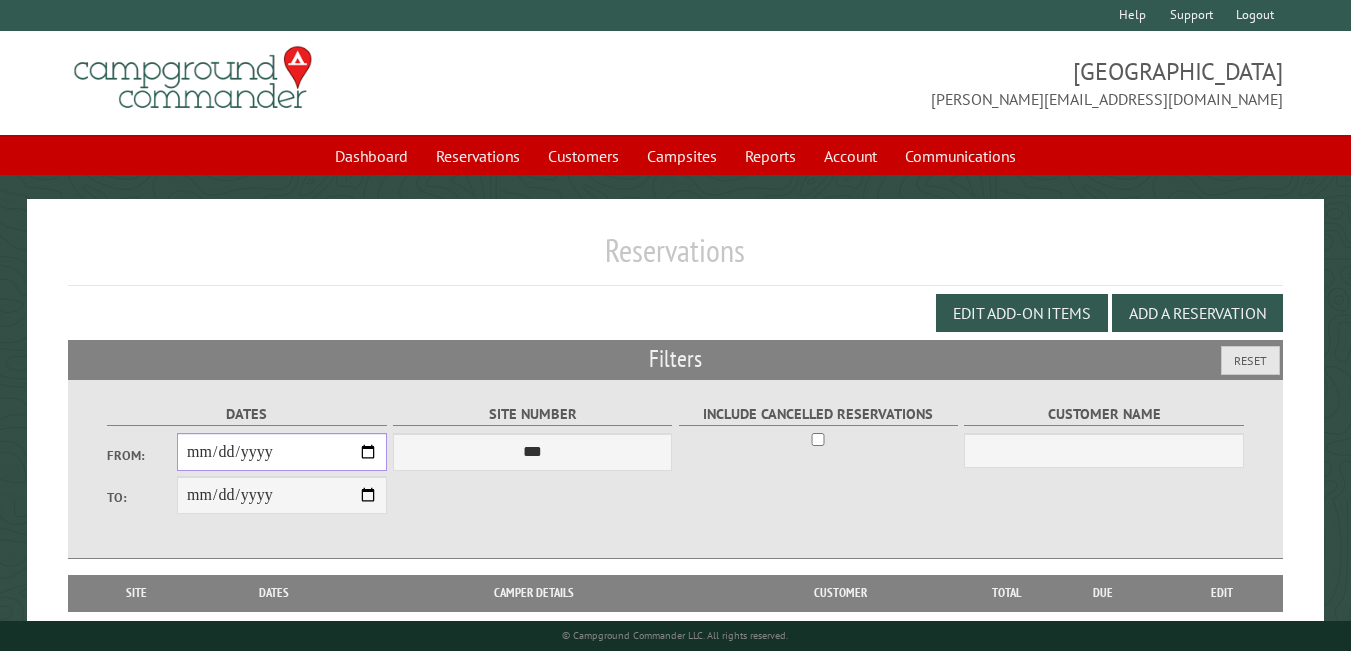 click on "From:" at bounding box center (282, 452) 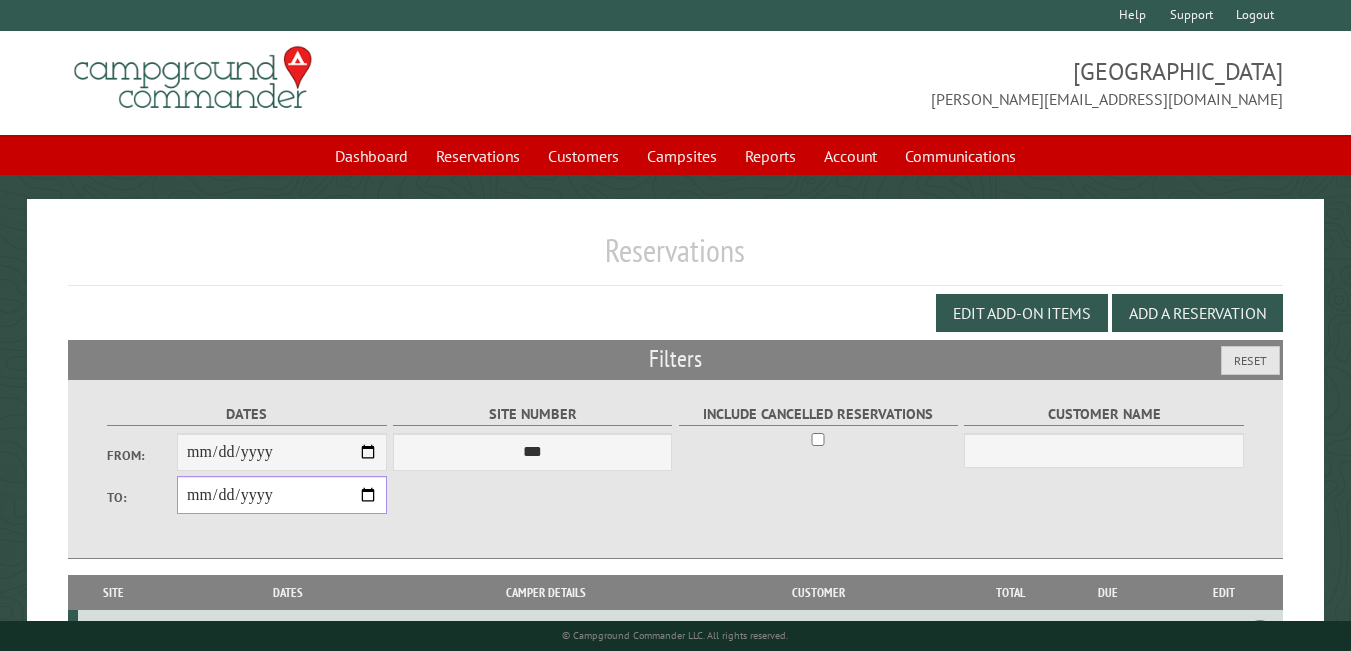 click on "**********" at bounding box center [282, 495] 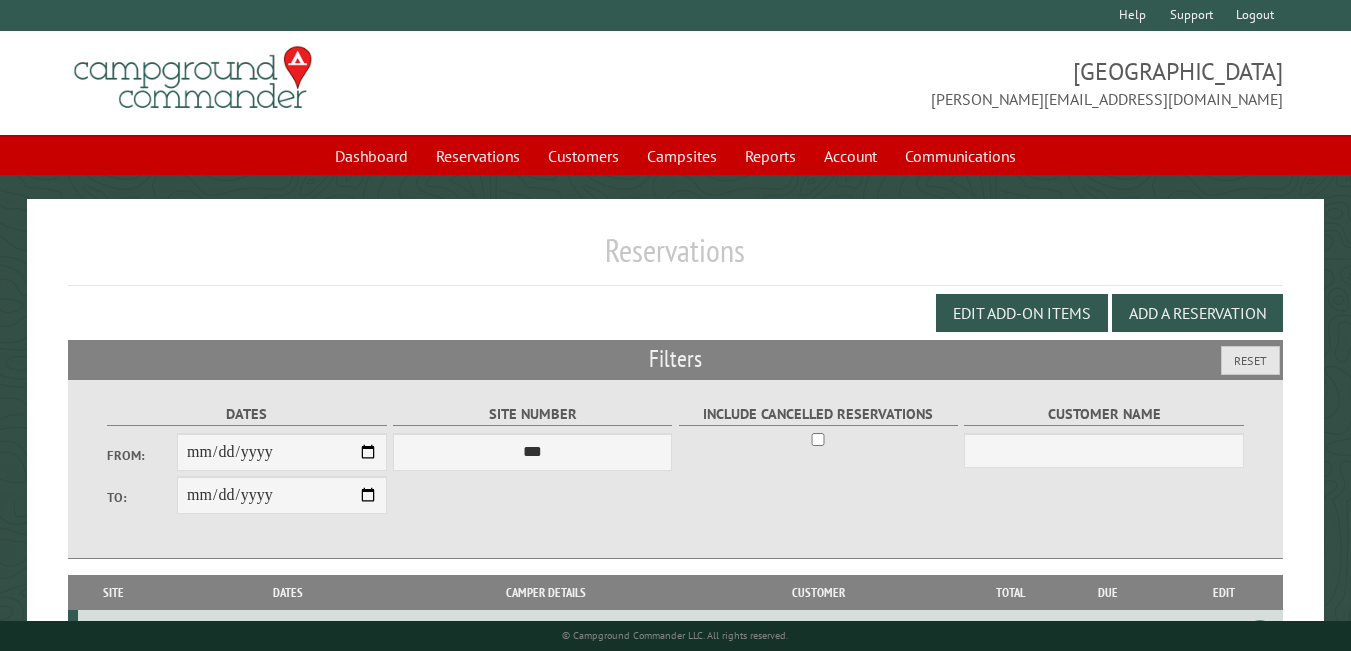 type on "**********" 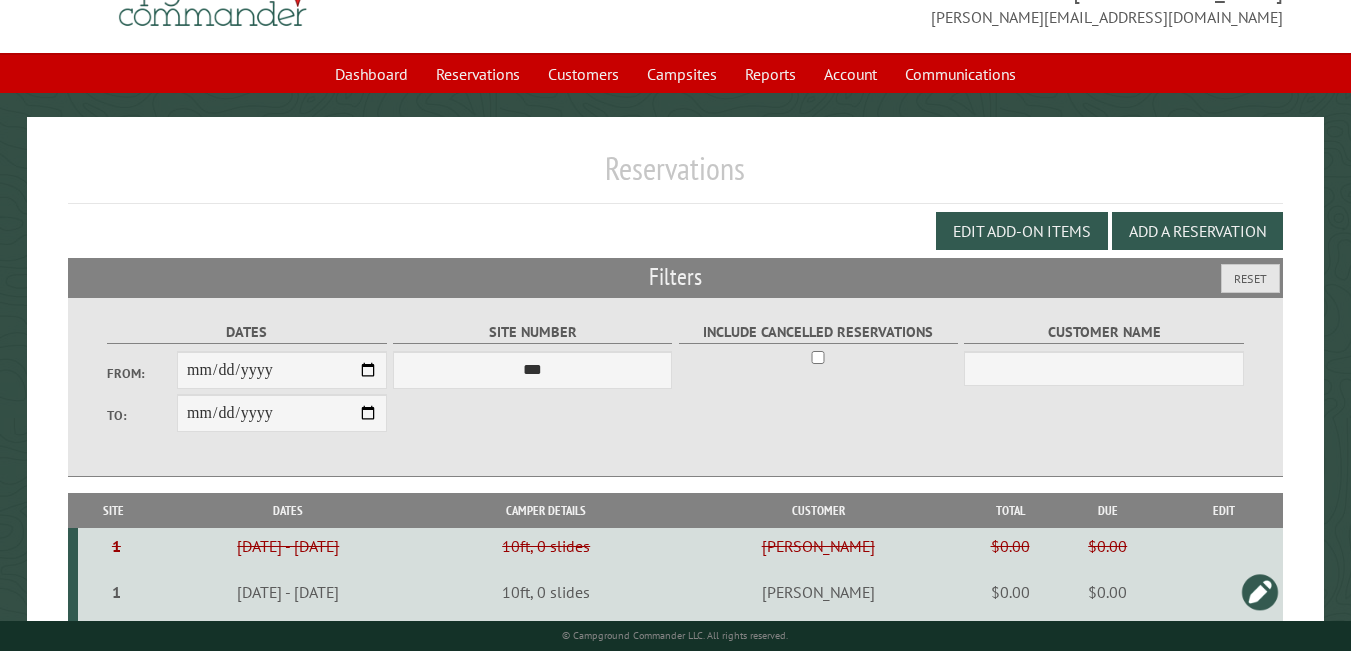 scroll, scrollTop: 65, scrollLeft: 0, axis: vertical 